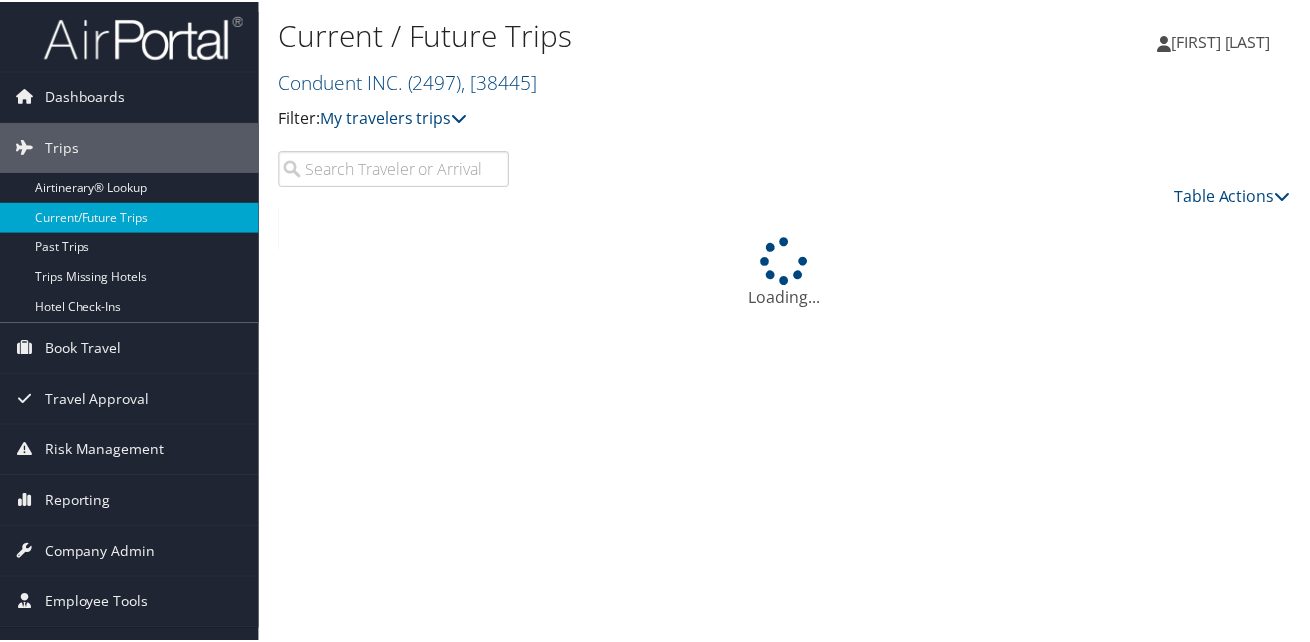 scroll, scrollTop: 0, scrollLeft: 0, axis: both 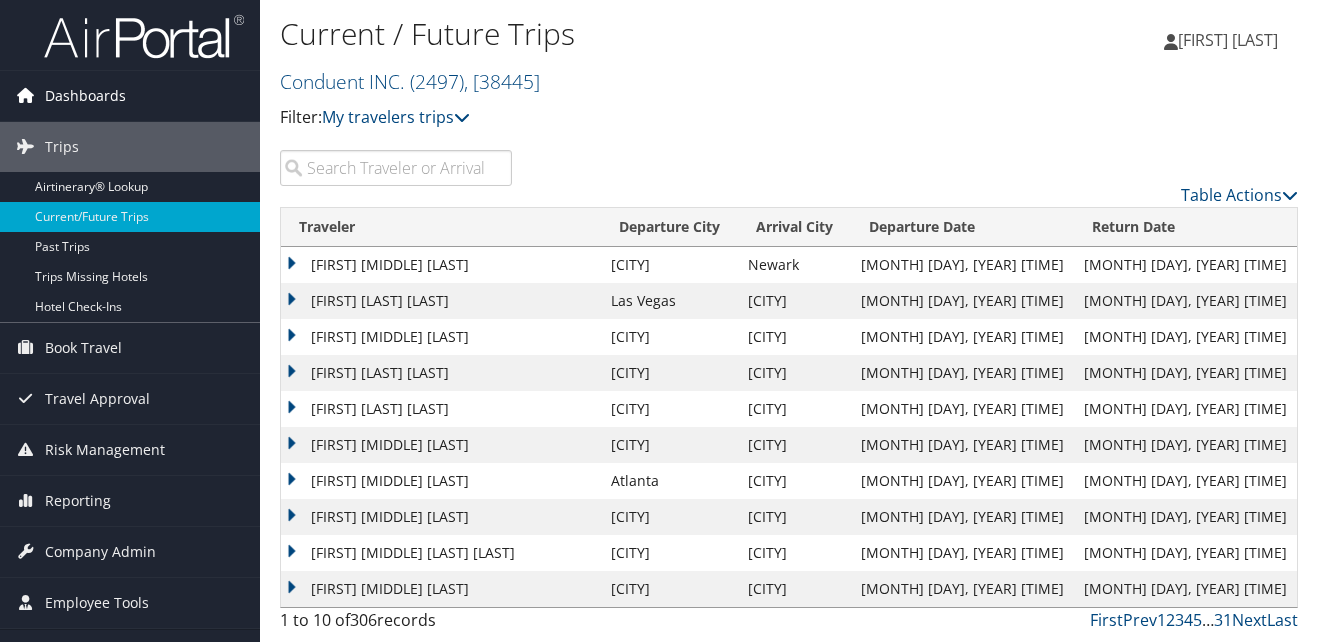click on "Dashboards" at bounding box center [85, 96] 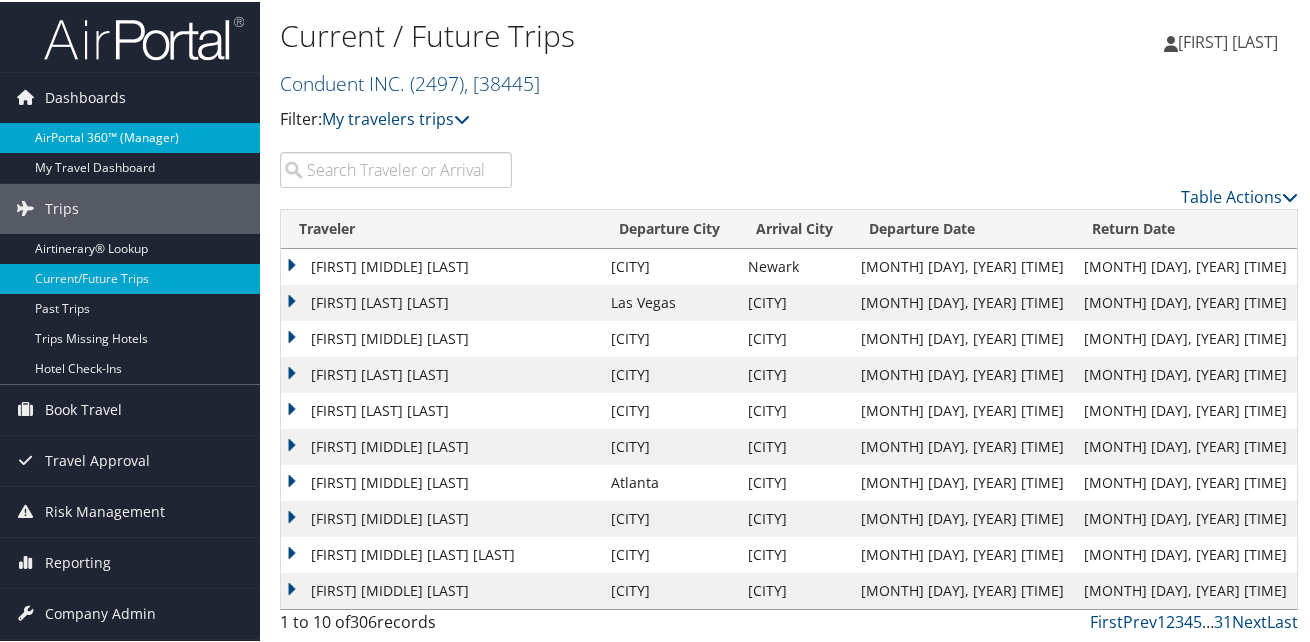 click on "AirPortal 360™ (Manager)" at bounding box center (130, 136) 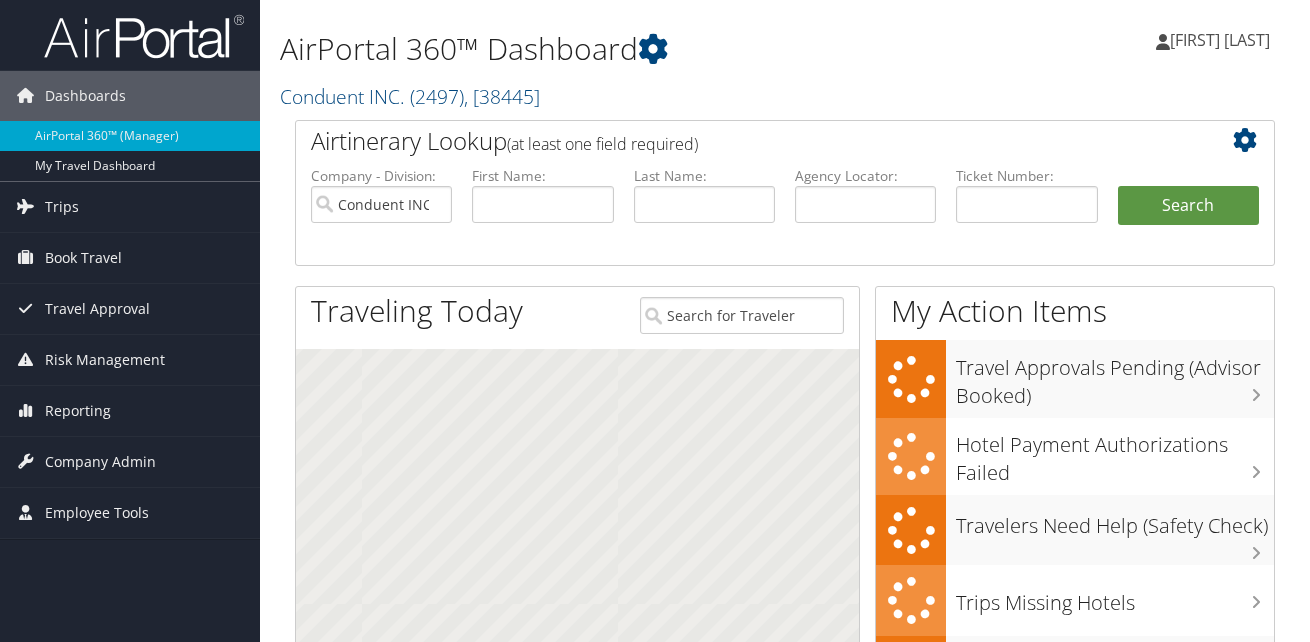 scroll, scrollTop: 0, scrollLeft: 0, axis: both 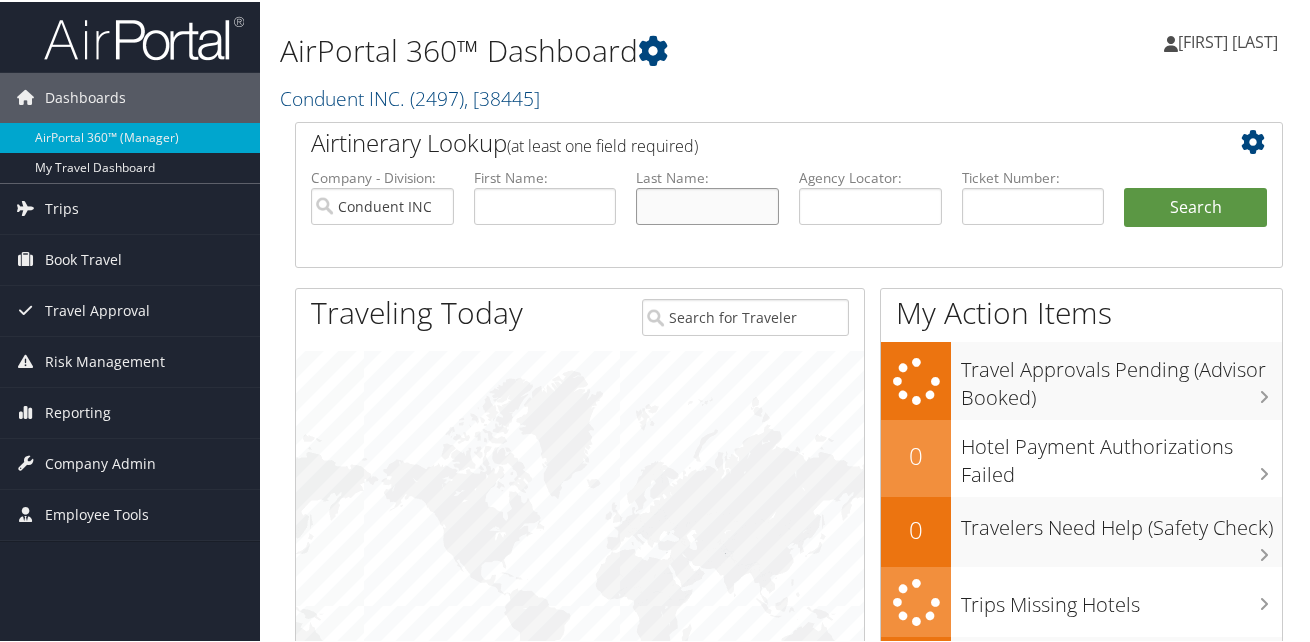 drag, startPoint x: 686, startPoint y: 204, endPoint x: 692, endPoint y: 214, distance: 11.661903 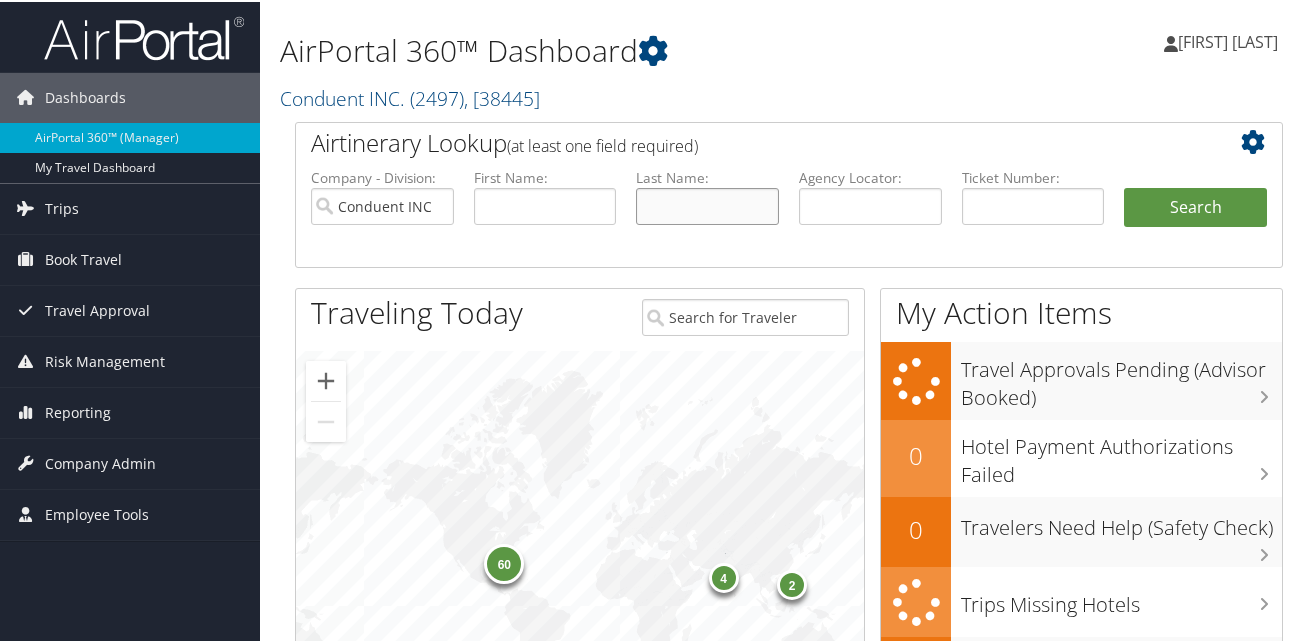 type on "Mcginn" 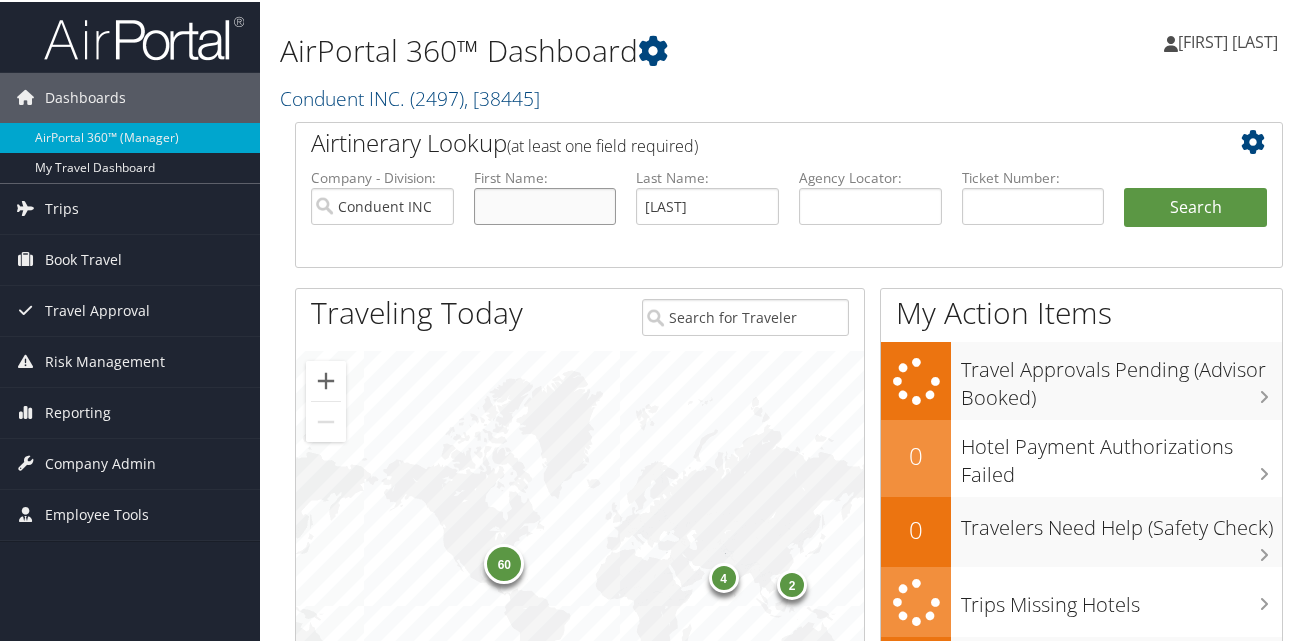 type on "Mark" 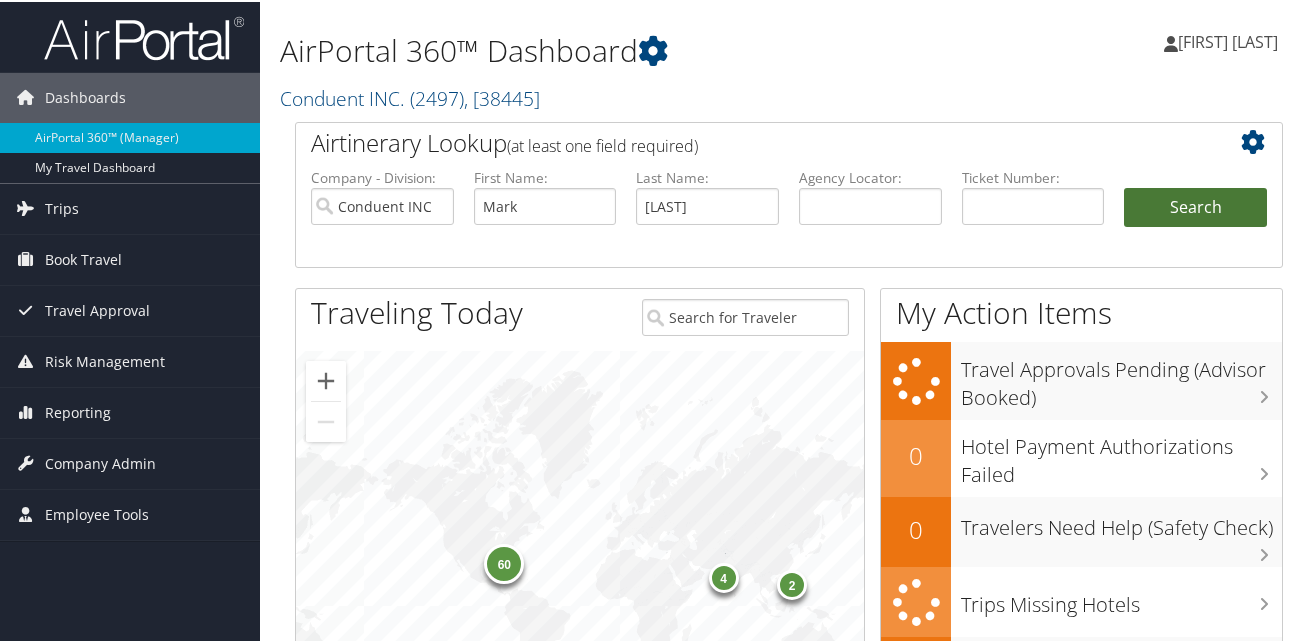 click on "Search" at bounding box center [1195, 206] 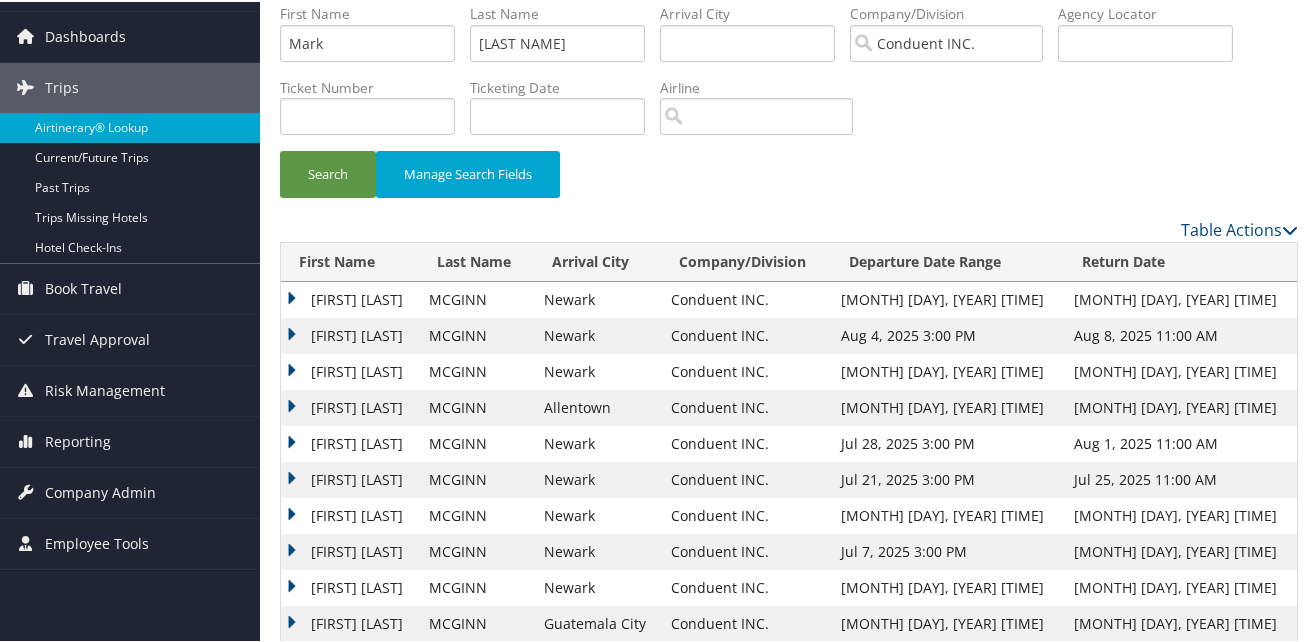 scroll, scrollTop: 94, scrollLeft: 0, axis: vertical 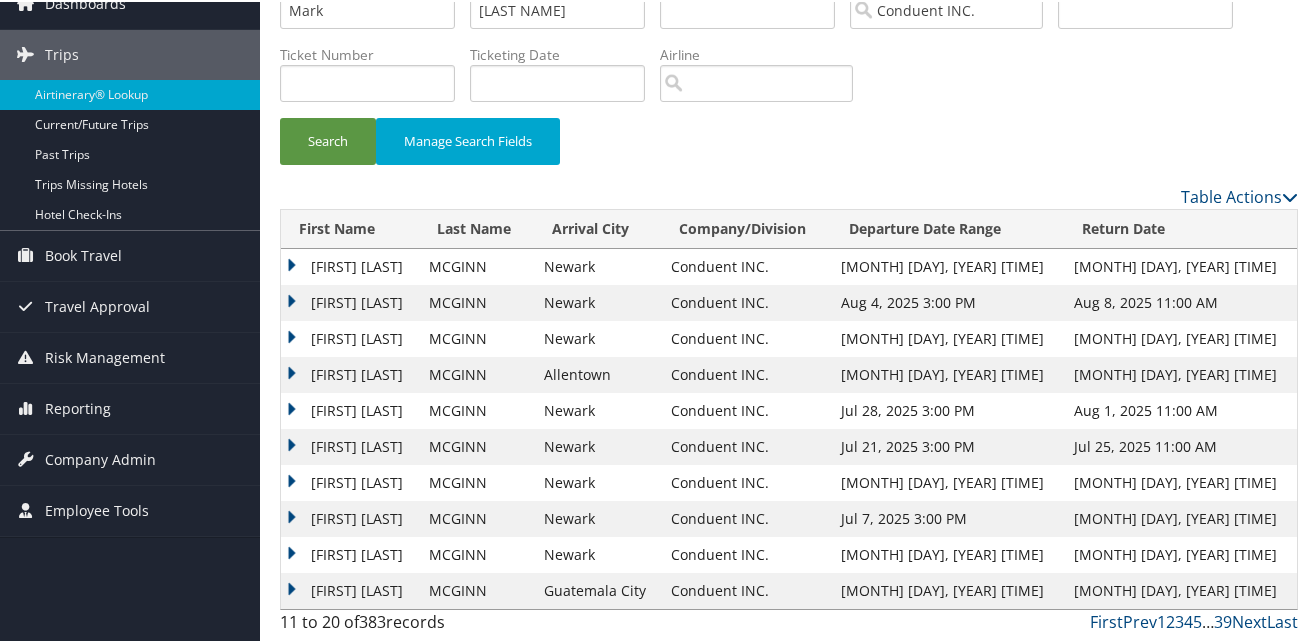 click on "[FIRST] [LAST]" at bounding box center [350, 337] 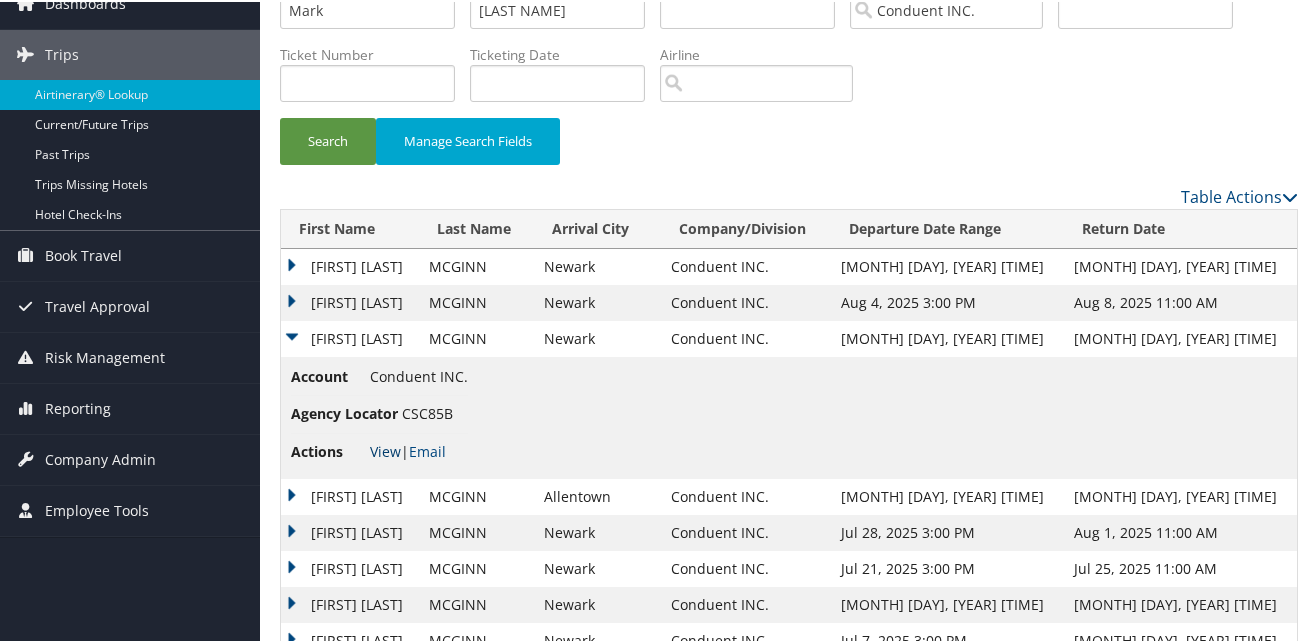 click on "View" at bounding box center [385, 449] 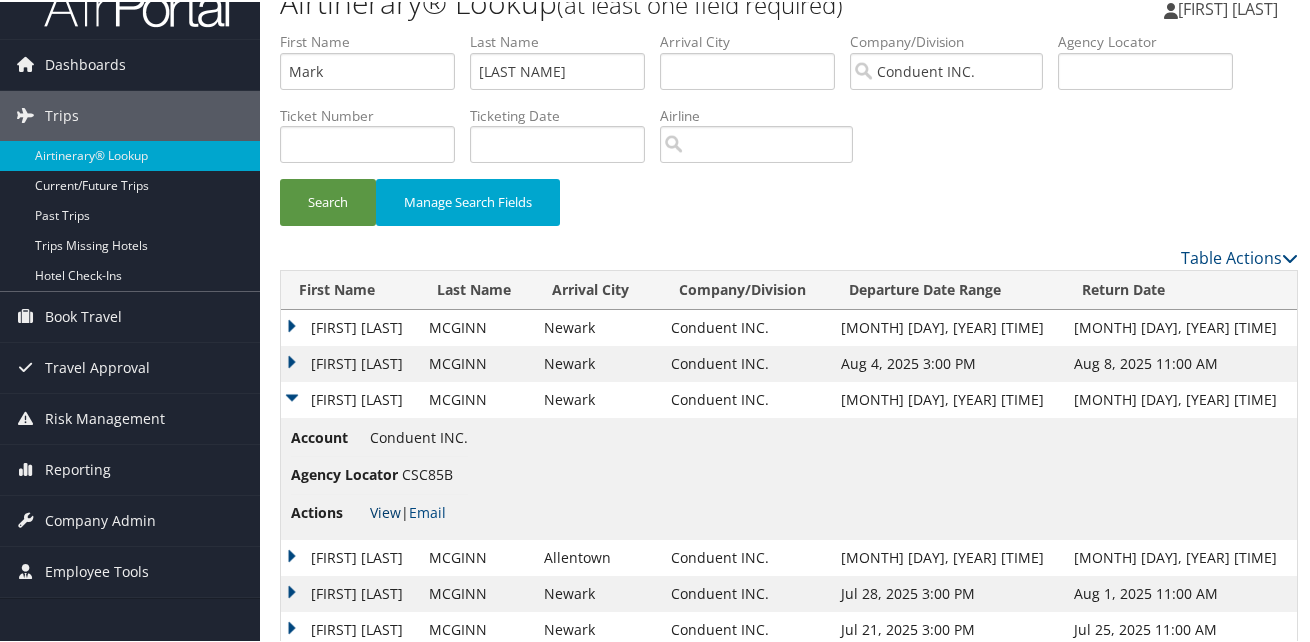 scroll, scrollTop: 0, scrollLeft: 0, axis: both 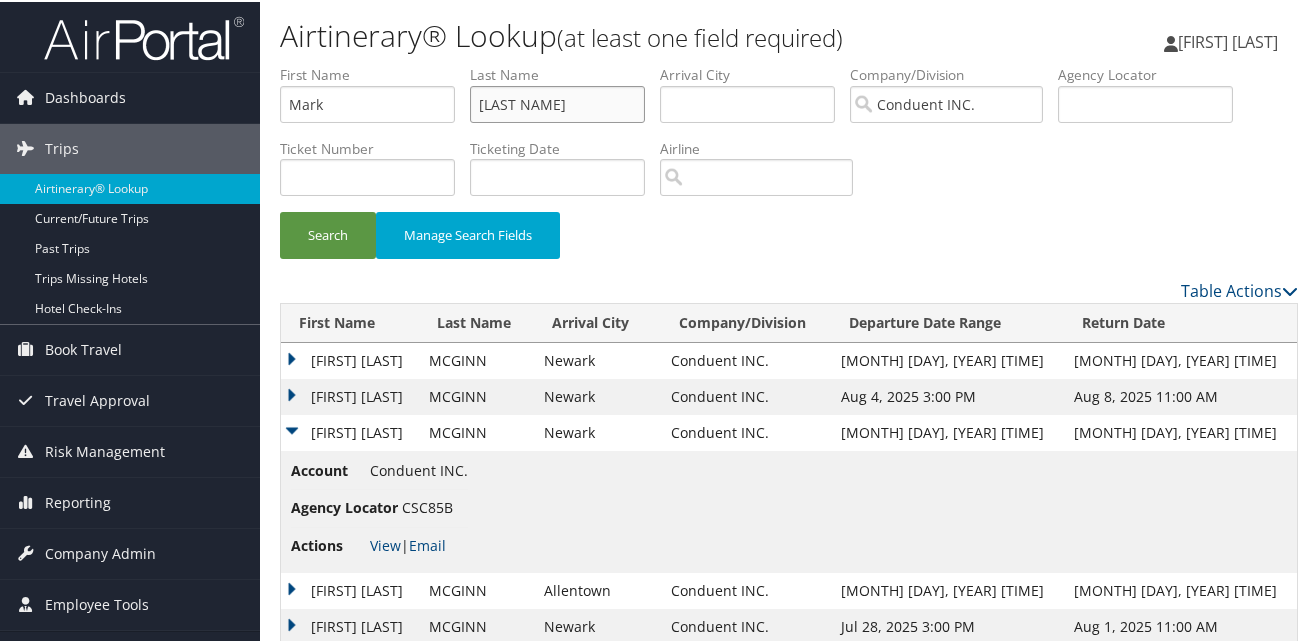 drag, startPoint x: 543, startPoint y: 102, endPoint x: 456, endPoint y: 97, distance: 87.14356 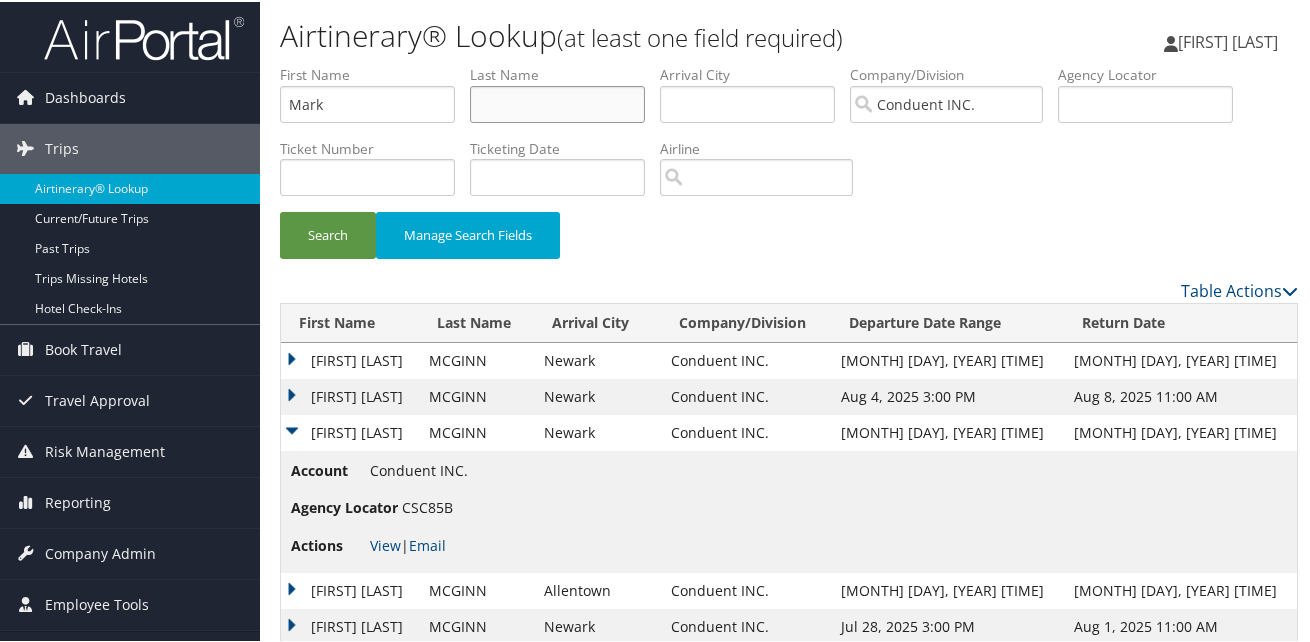 type 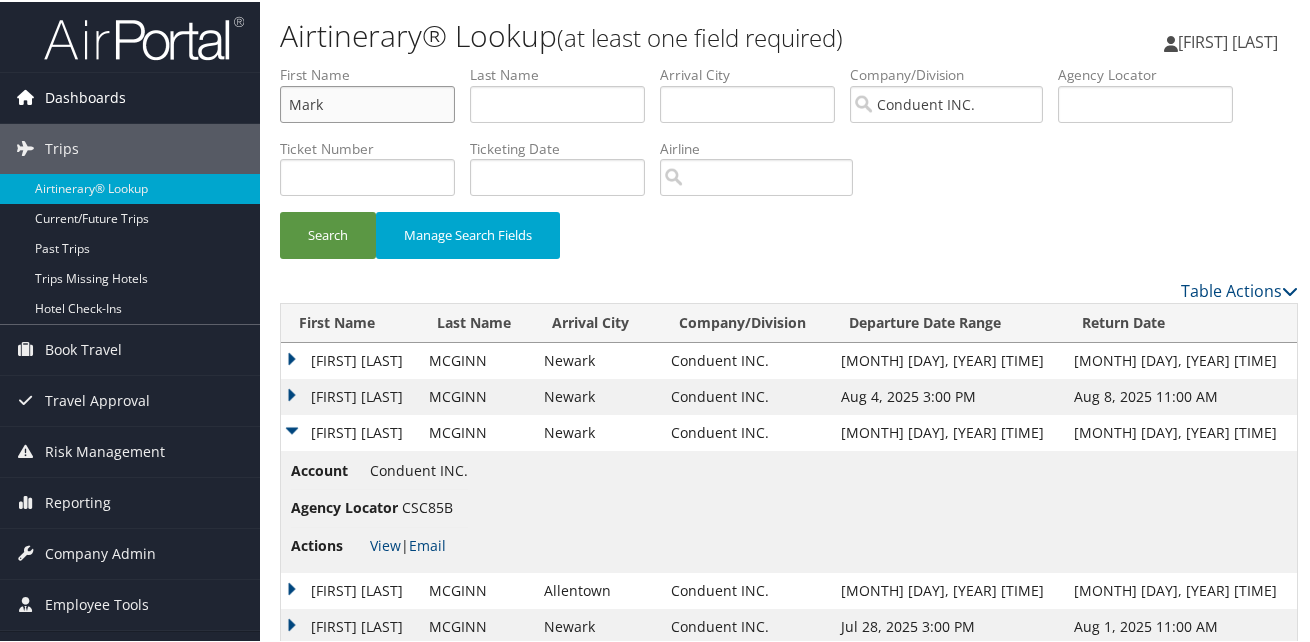 drag, startPoint x: 366, startPoint y: 105, endPoint x: 250, endPoint y: 99, distance: 116.15507 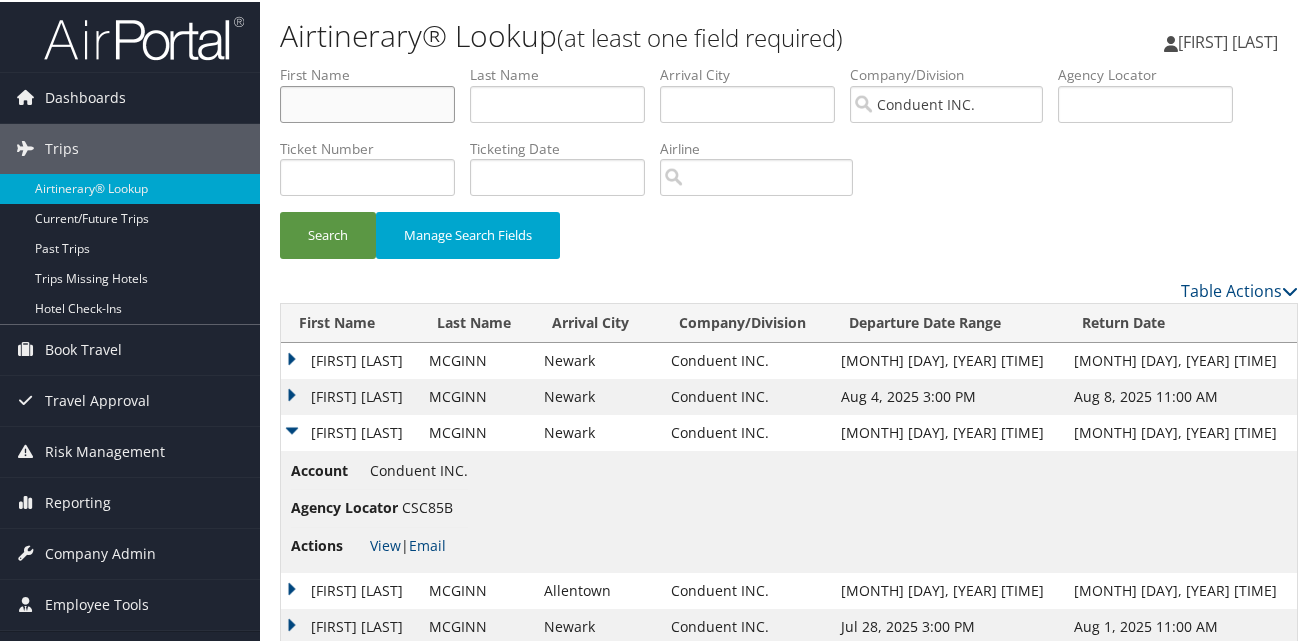 type 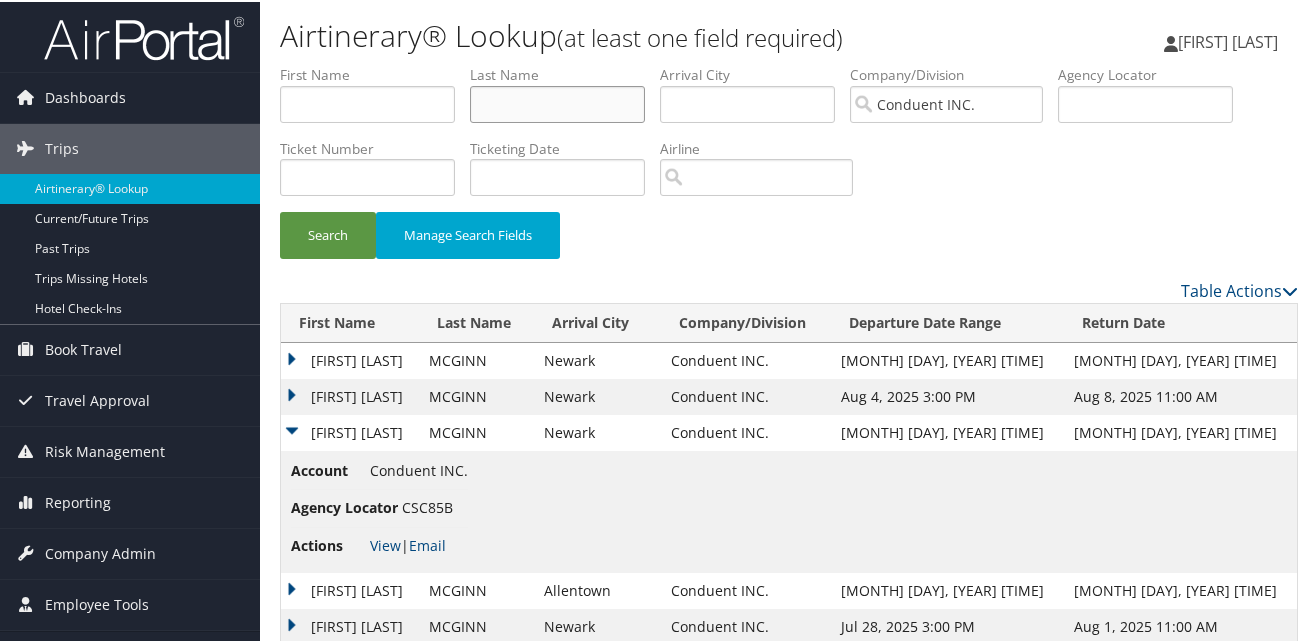 click at bounding box center (557, 102) 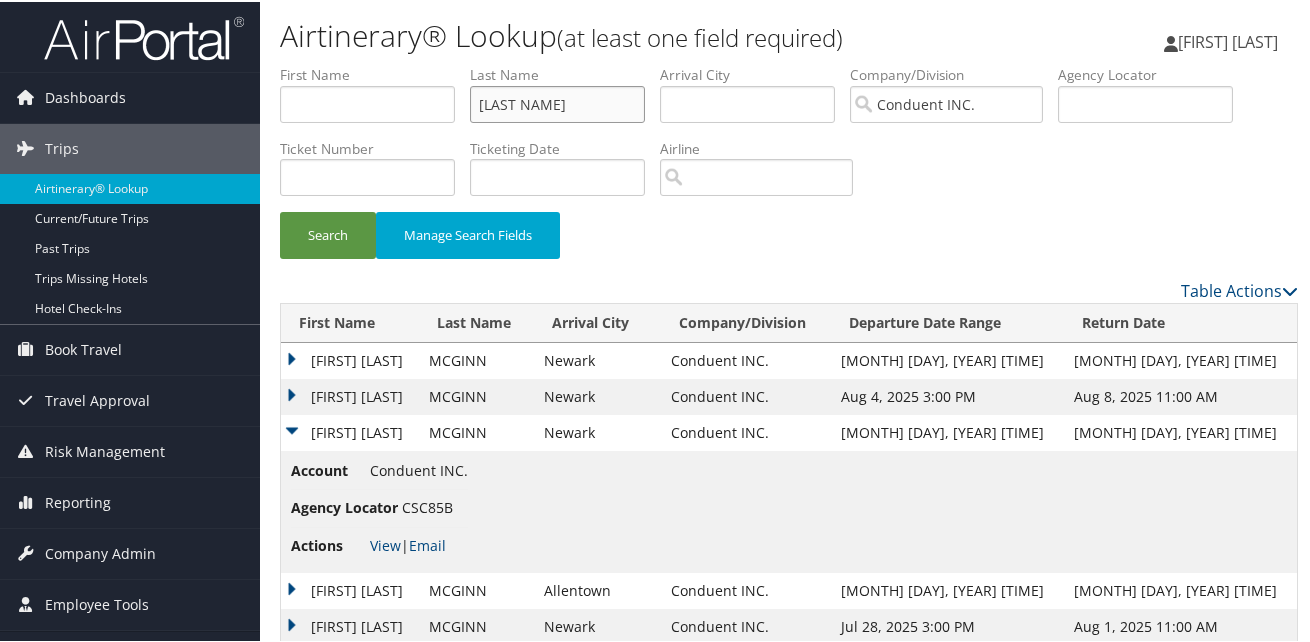 type on "[LAST NAME]" 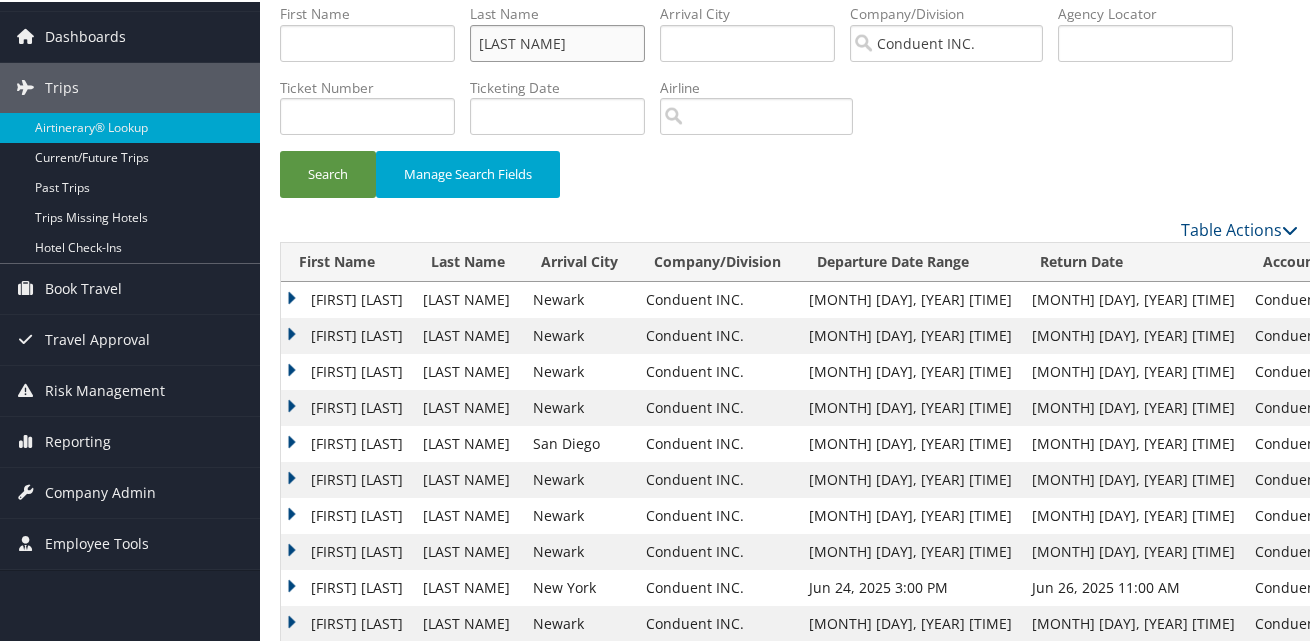 scroll, scrollTop: 94, scrollLeft: 0, axis: vertical 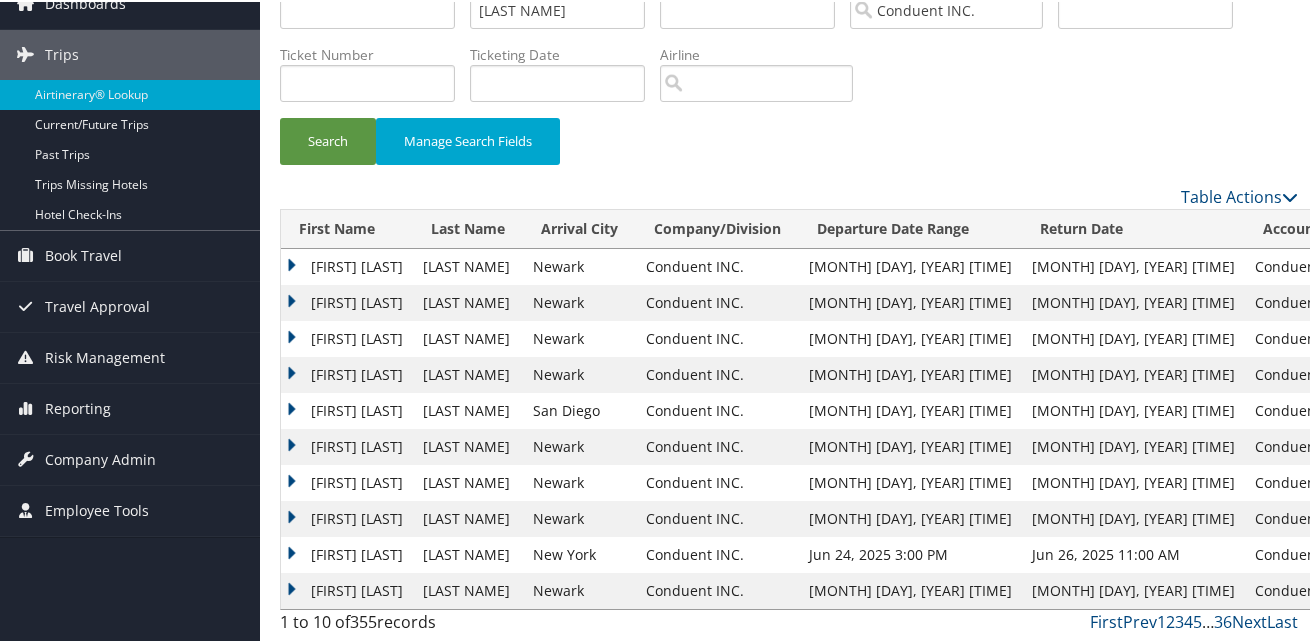 click on "[FIRST] [LAST]" at bounding box center [347, 373] 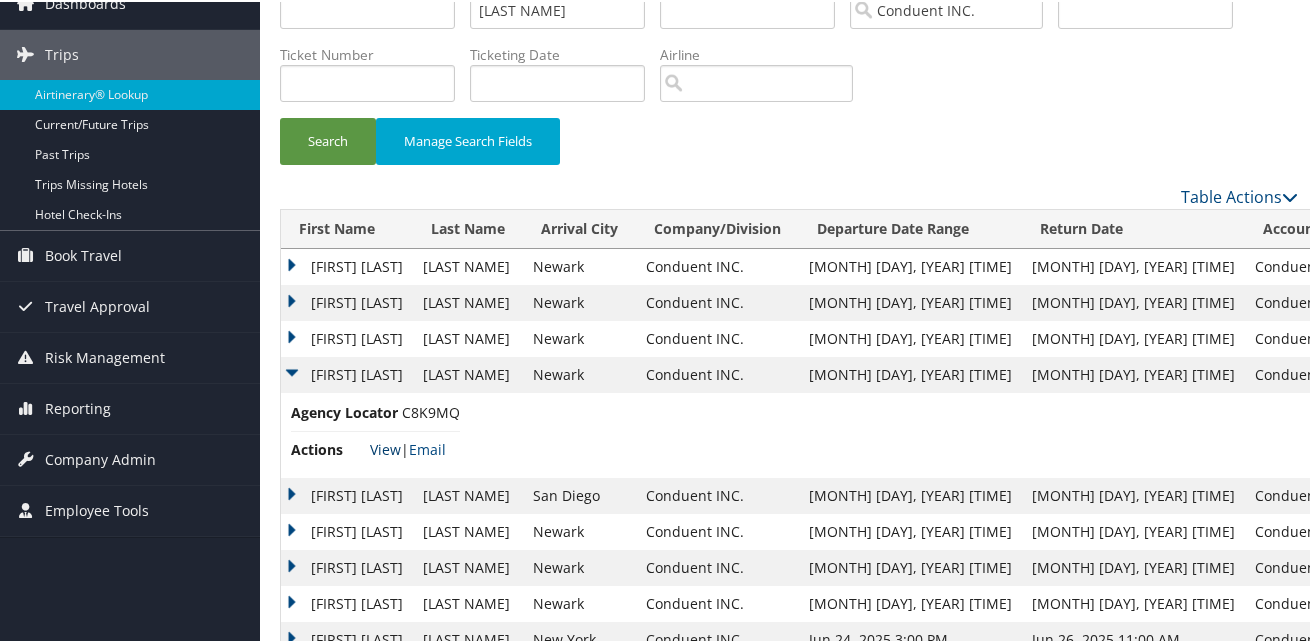 click on "View" at bounding box center (385, 447) 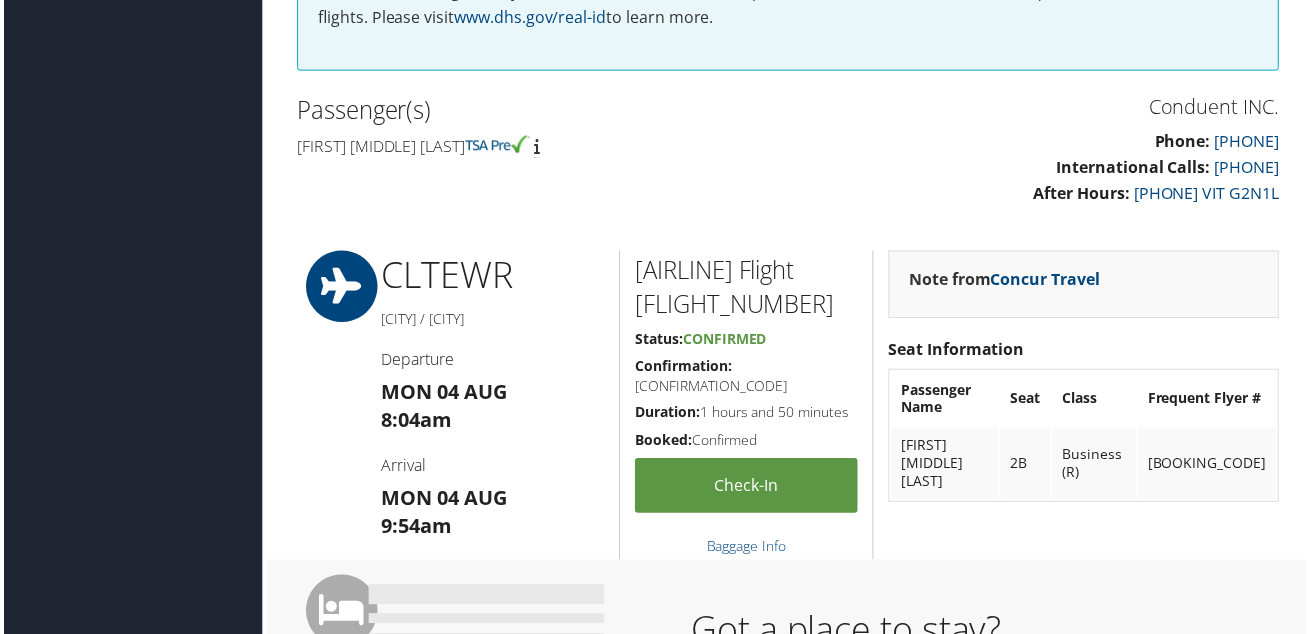 scroll, scrollTop: 800, scrollLeft: 0, axis: vertical 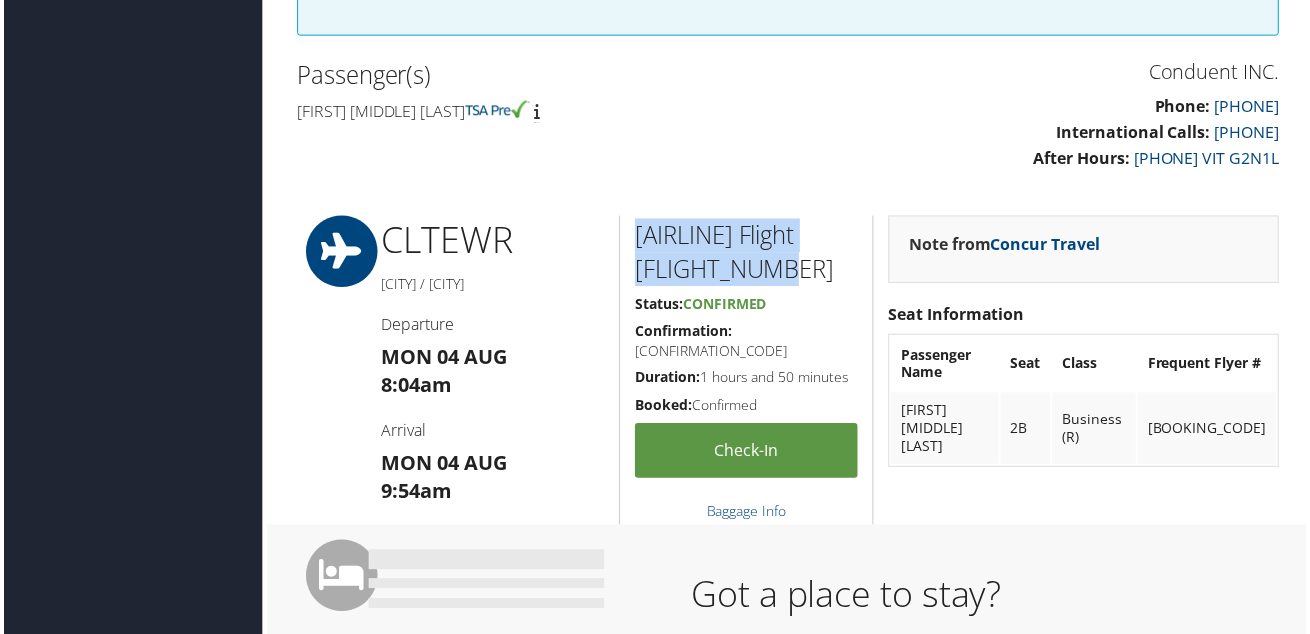 drag, startPoint x: 764, startPoint y: 276, endPoint x: 631, endPoint y: 240, distance: 137.78607 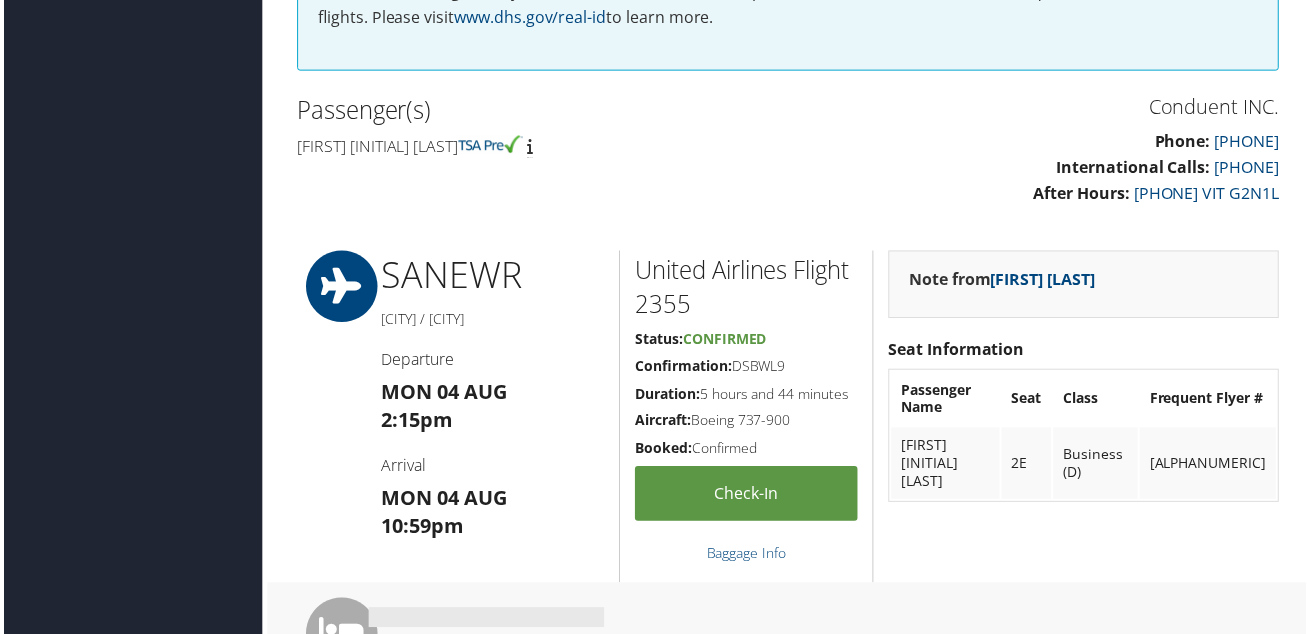 scroll, scrollTop: 800, scrollLeft: 0, axis: vertical 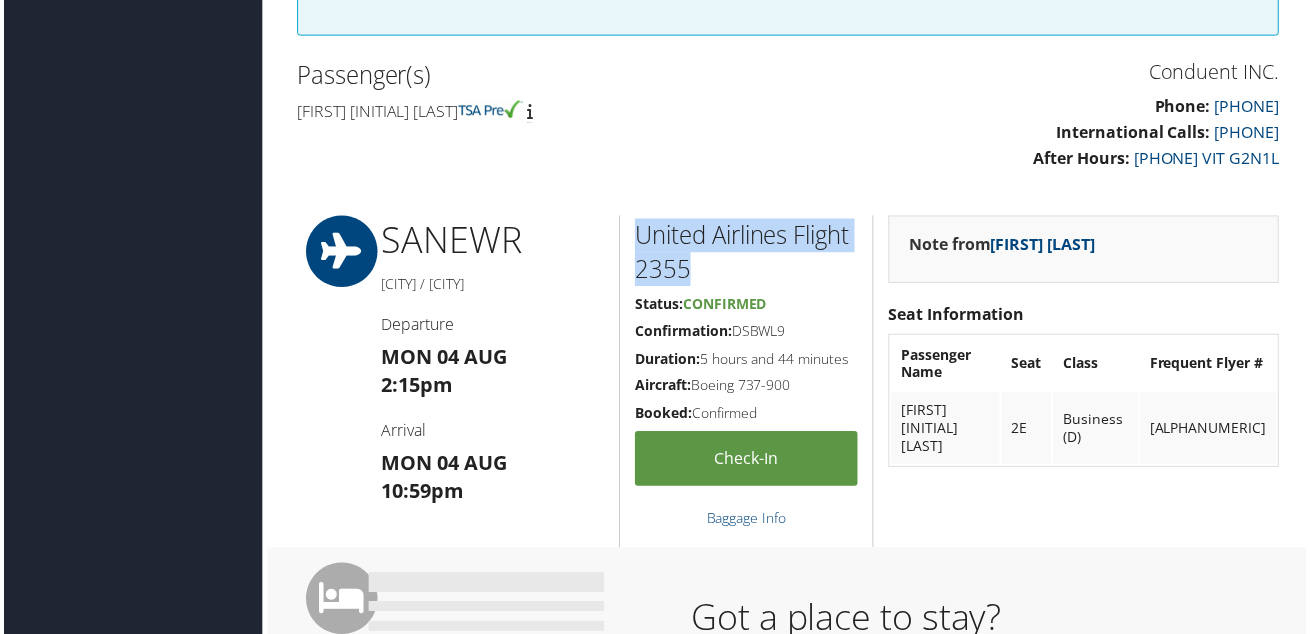 drag, startPoint x: 693, startPoint y: 264, endPoint x: 627, endPoint y: 234, distance: 72.498276 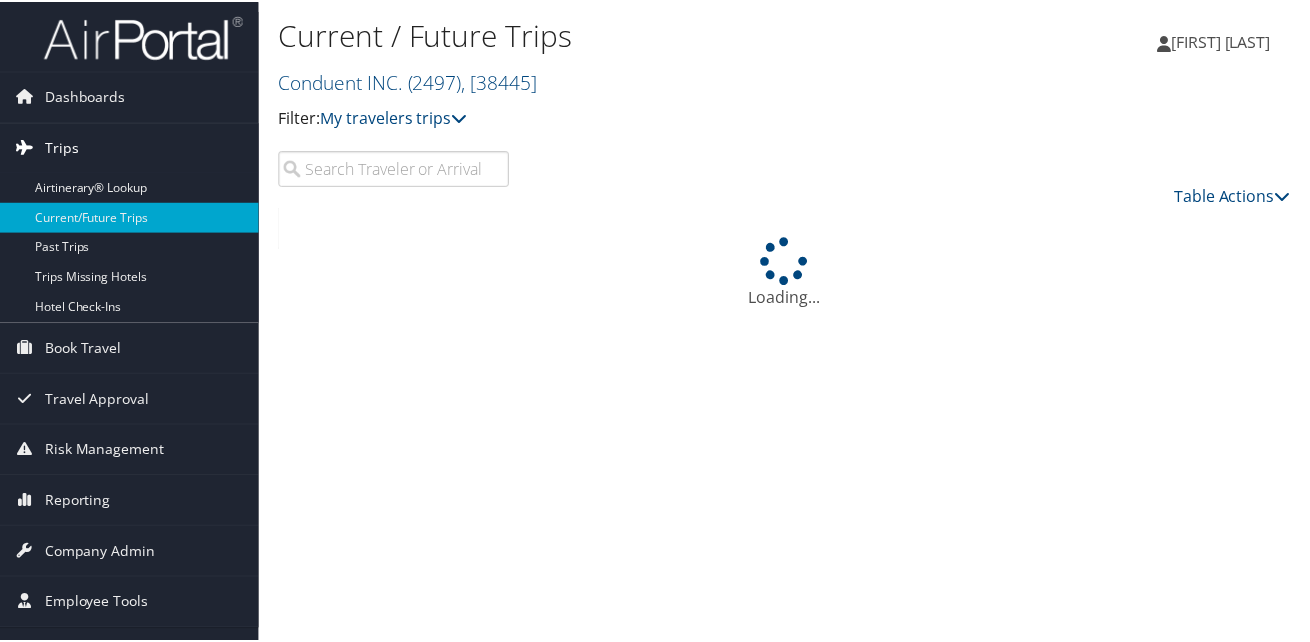 scroll, scrollTop: 0, scrollLeft: 0, axis: both 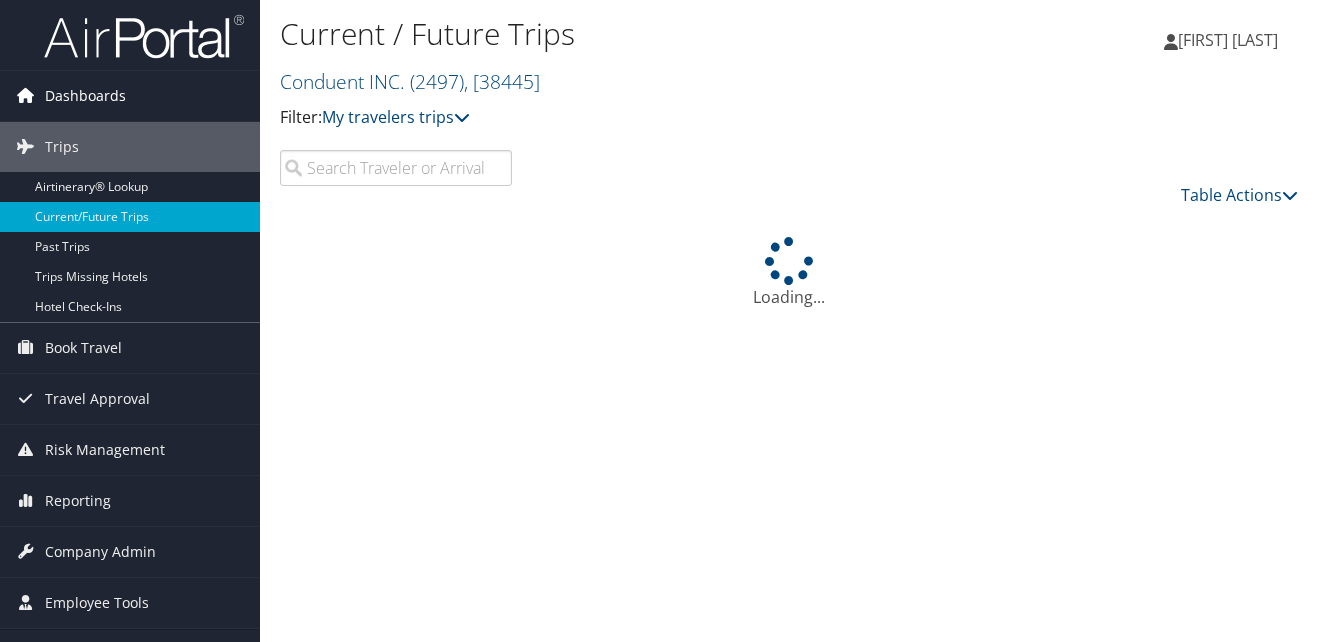 click on "Dashboards" at bounding box center [85, 96] 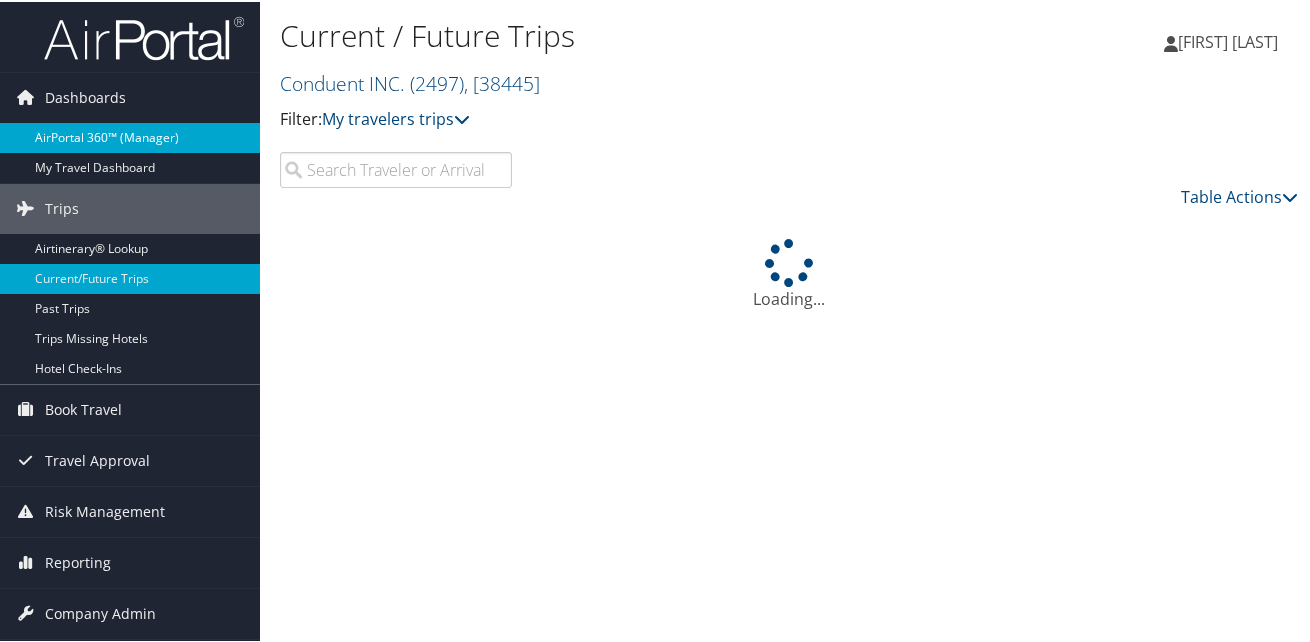 drag, startPoint x: 107, startPoint y: 136, endPoint x: 380, endPoint y: 183, distance: 277.01624 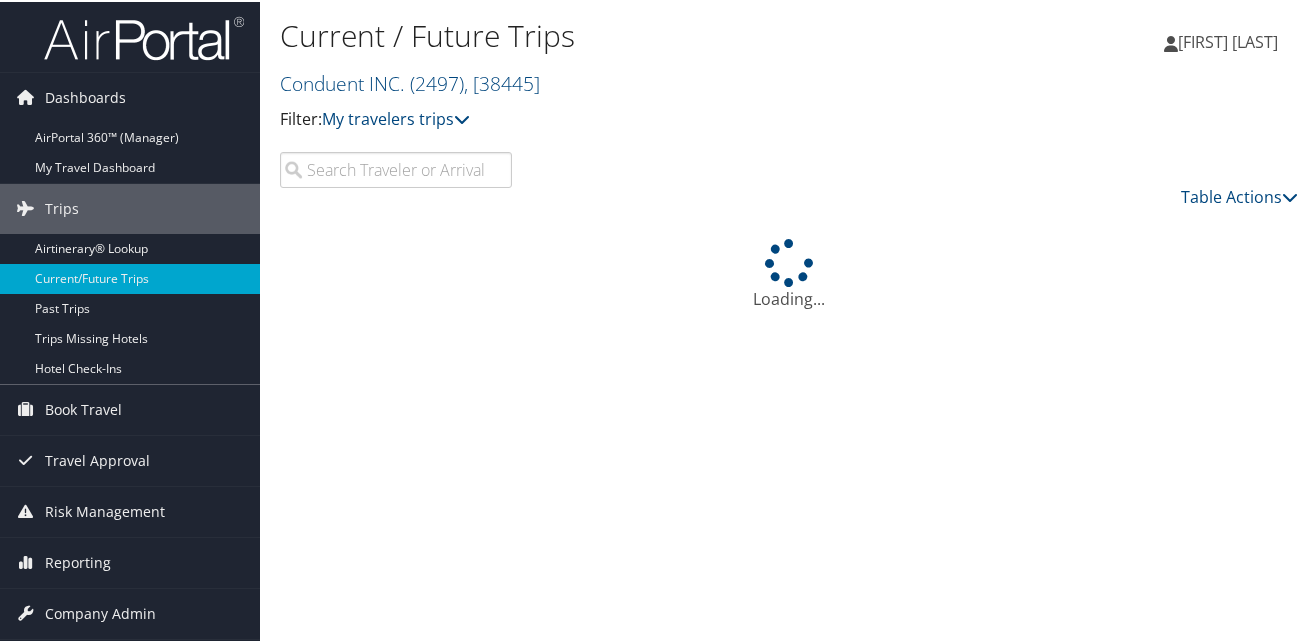 click on "AirPortal 360™ (Manager)" at bounding box center [130, 136] 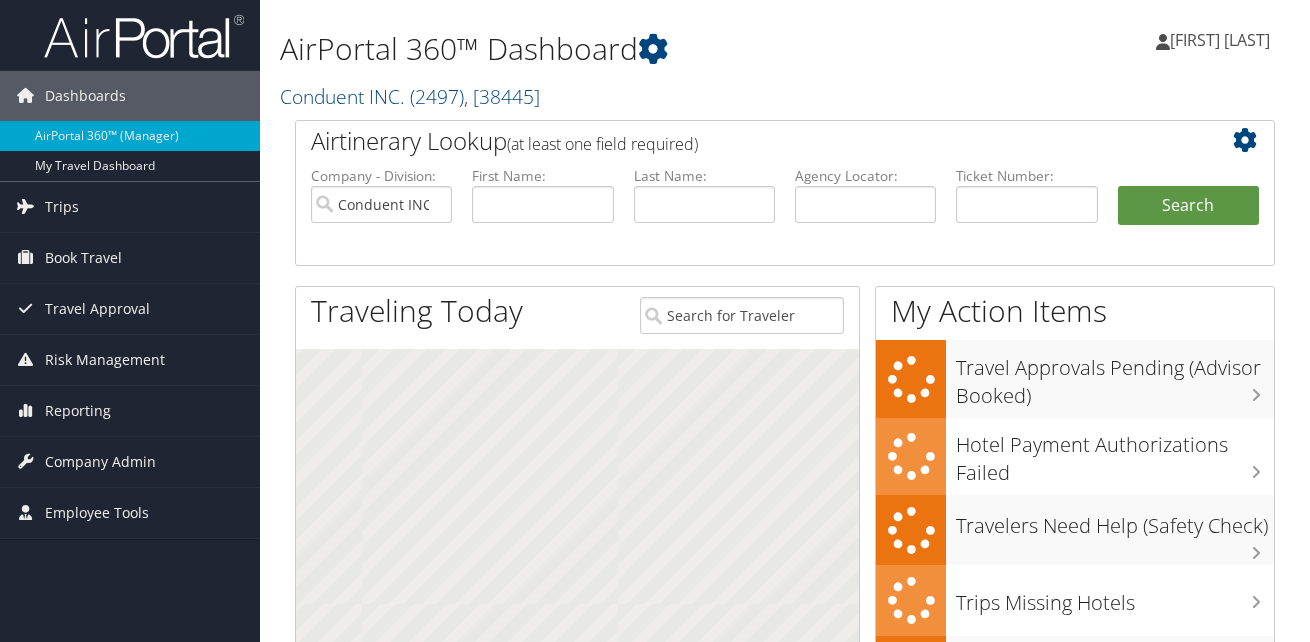 scroll, scrollTop: 0, scrollLeft: 0, axis: both 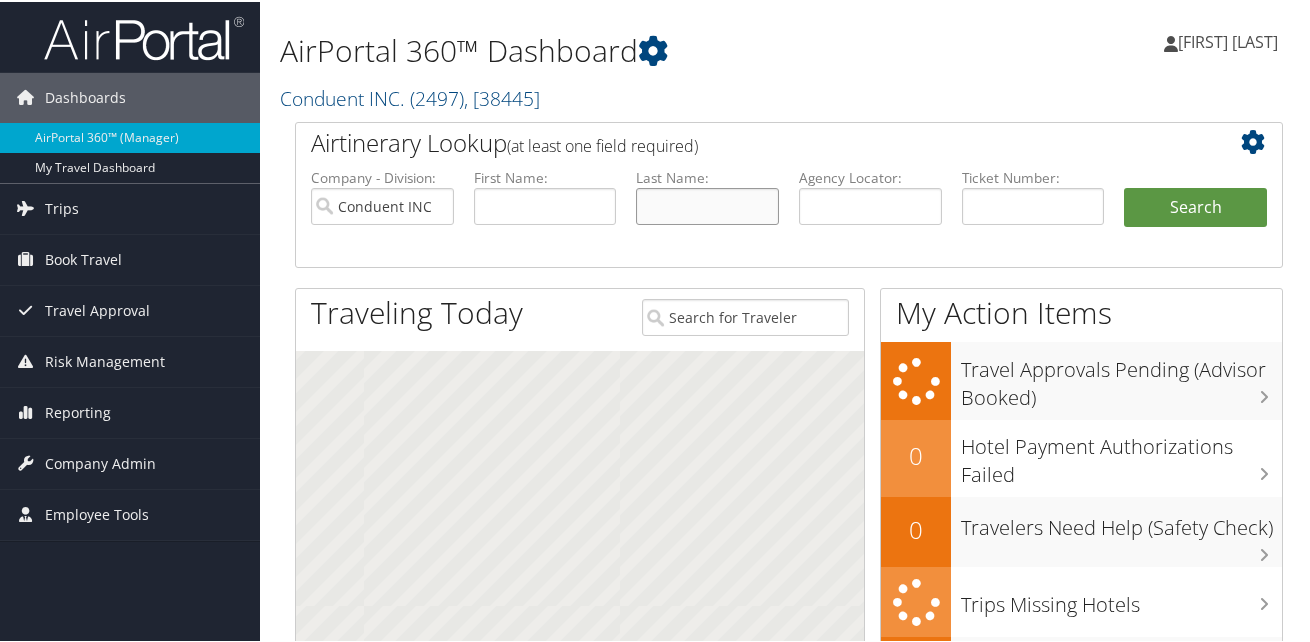 click at bounding box center (707, 204) 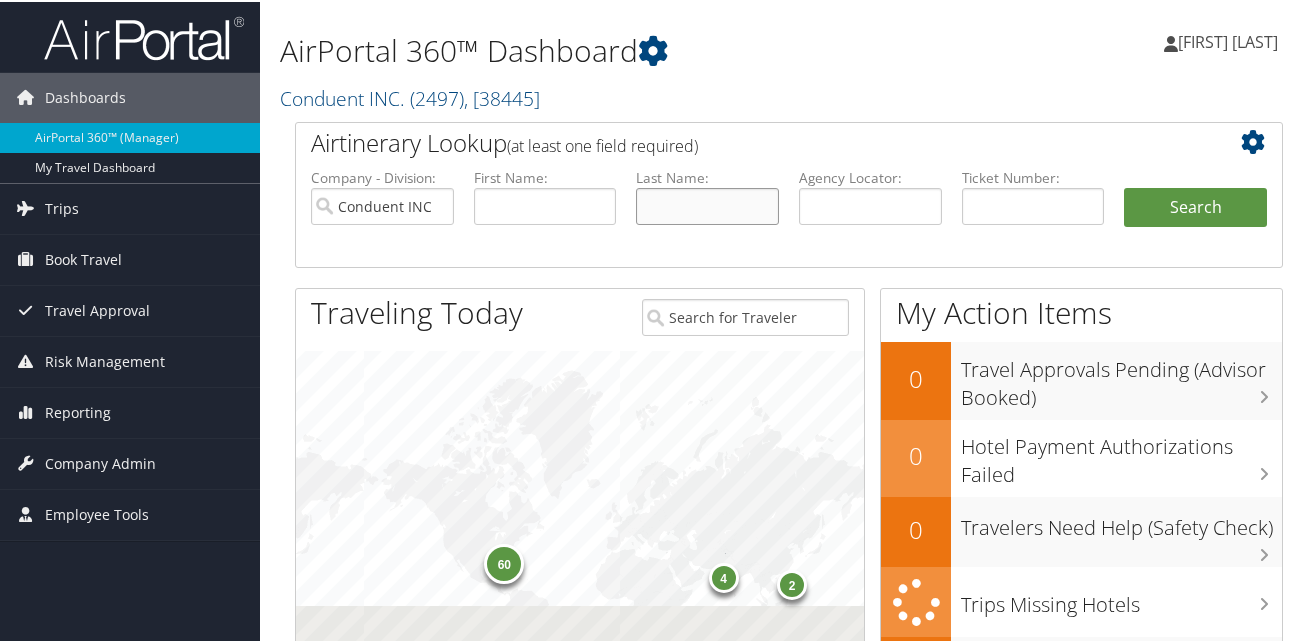 type on "Skelton" 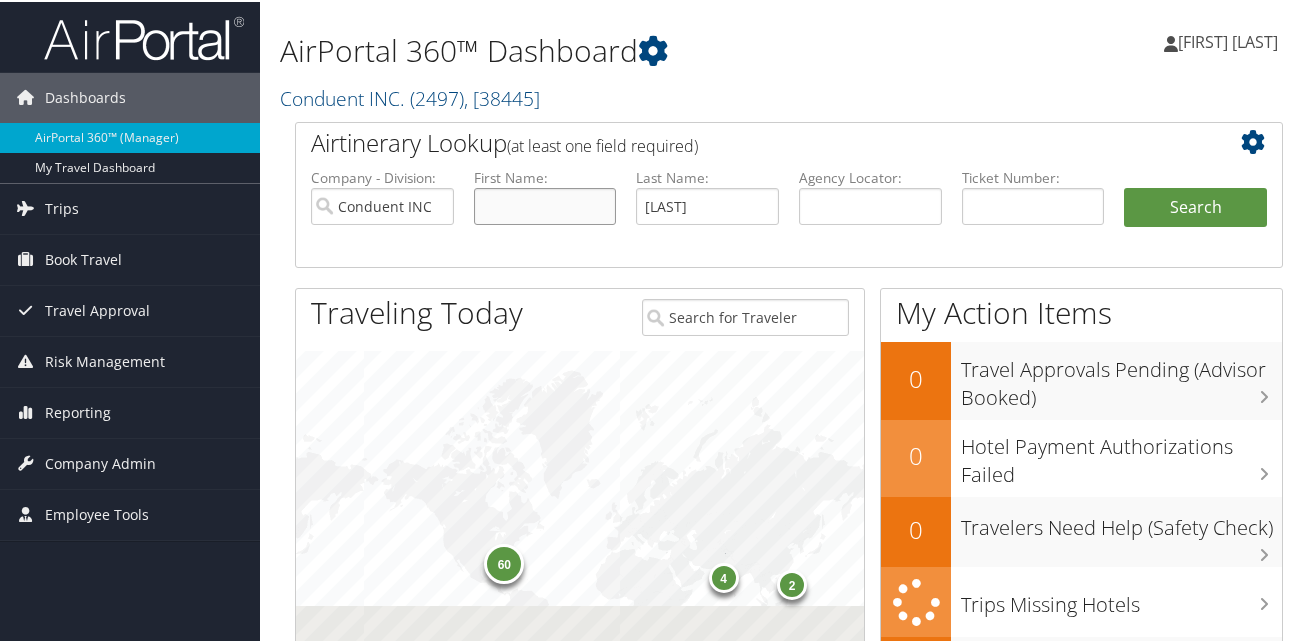 type on "Cliff" 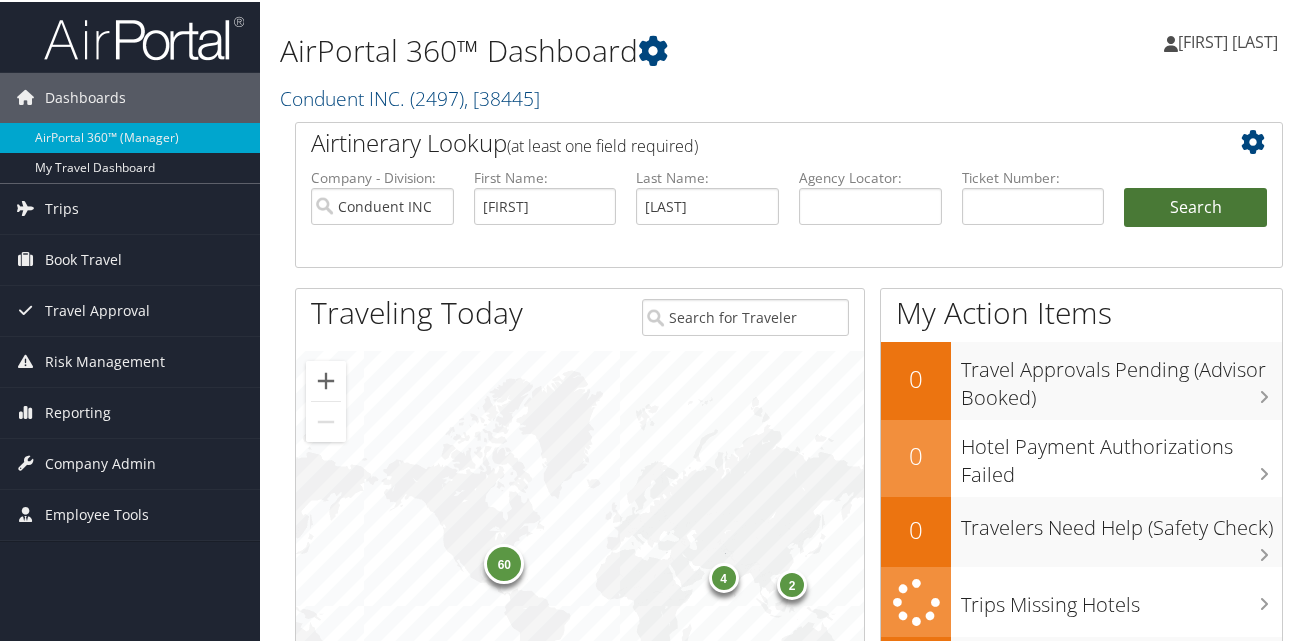 click on "Search" at bounding box center [1195, 206] 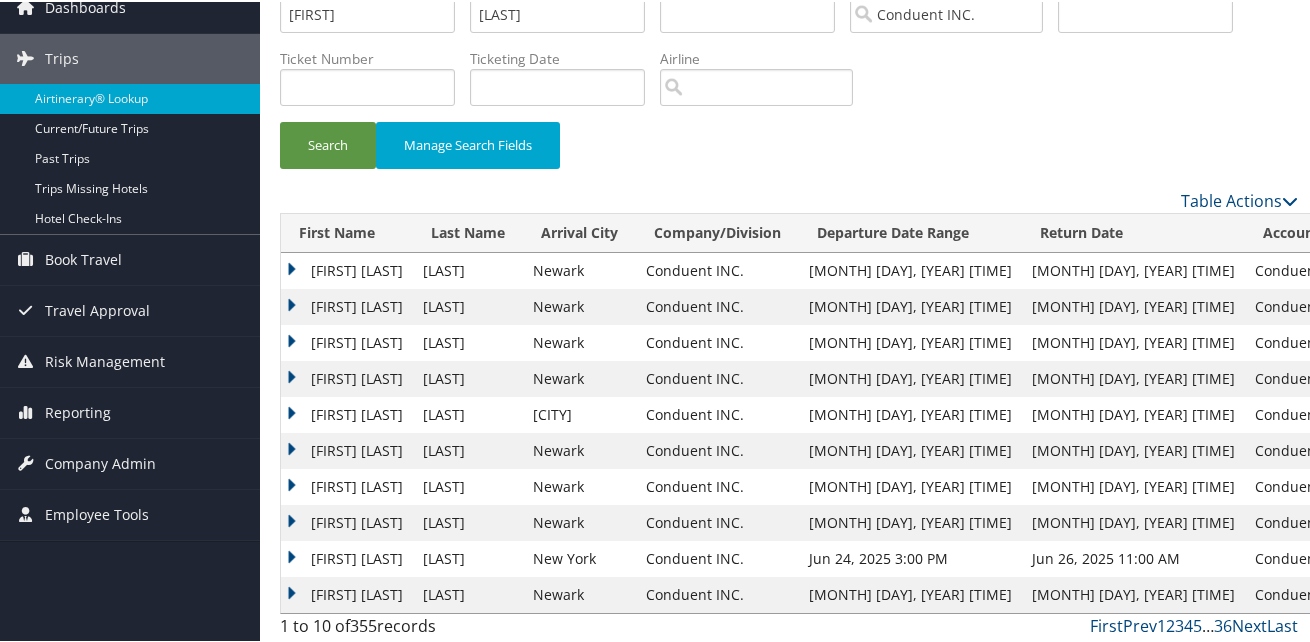 scroll, scrollTop: 94, scrollLeft: 0, axis: vertical 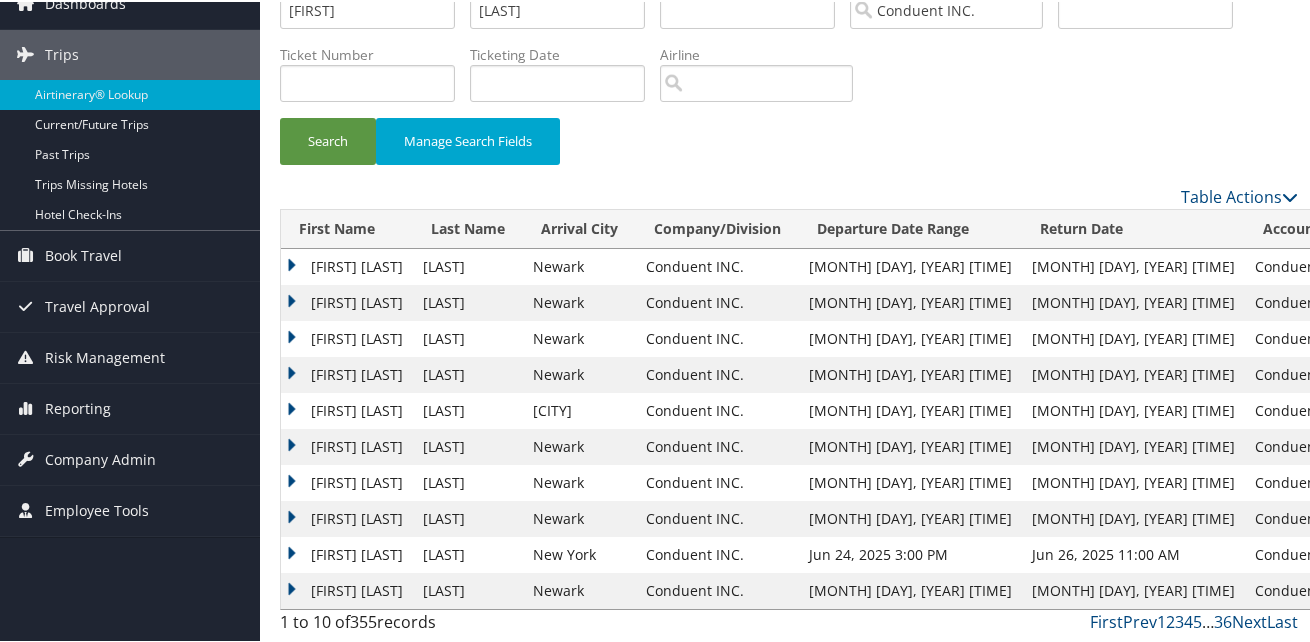 click on "CLIFFORD A" at bounding box center (347, 373) 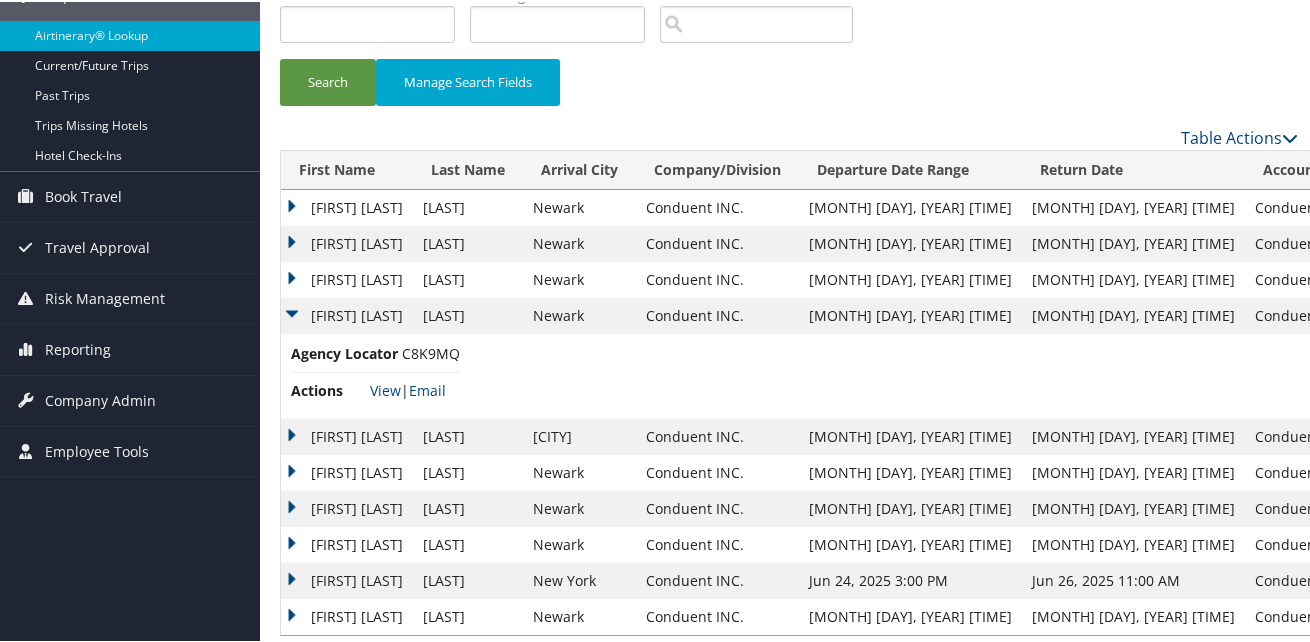 scroll, scrollTop: 179, scrollLeft: 0, axis: vertical 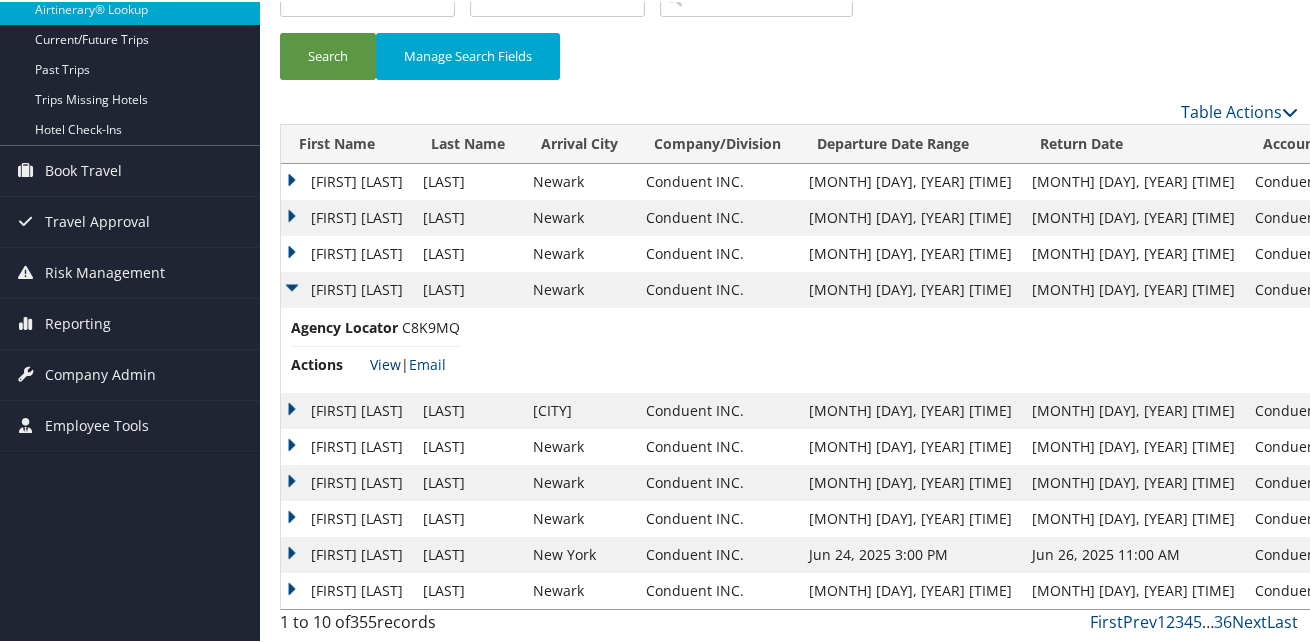 click on "View" at bounding box center (385, 362) 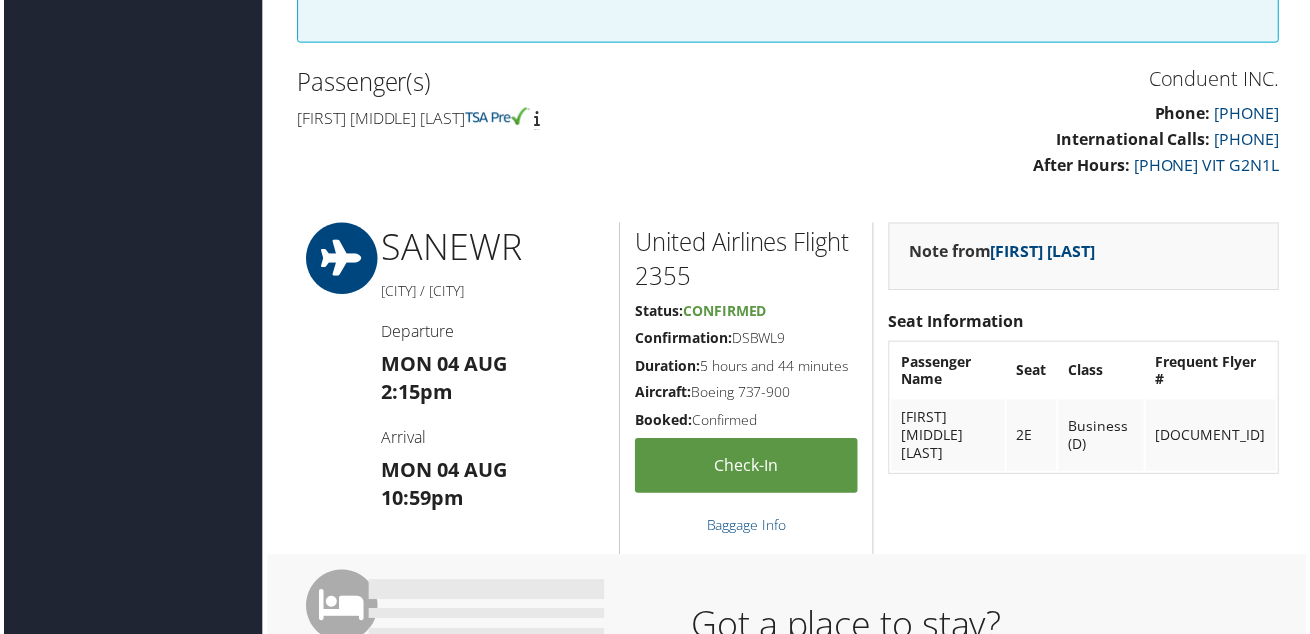 scroll, scrollTop: 800, scrollLeft: 0, axis: vertical 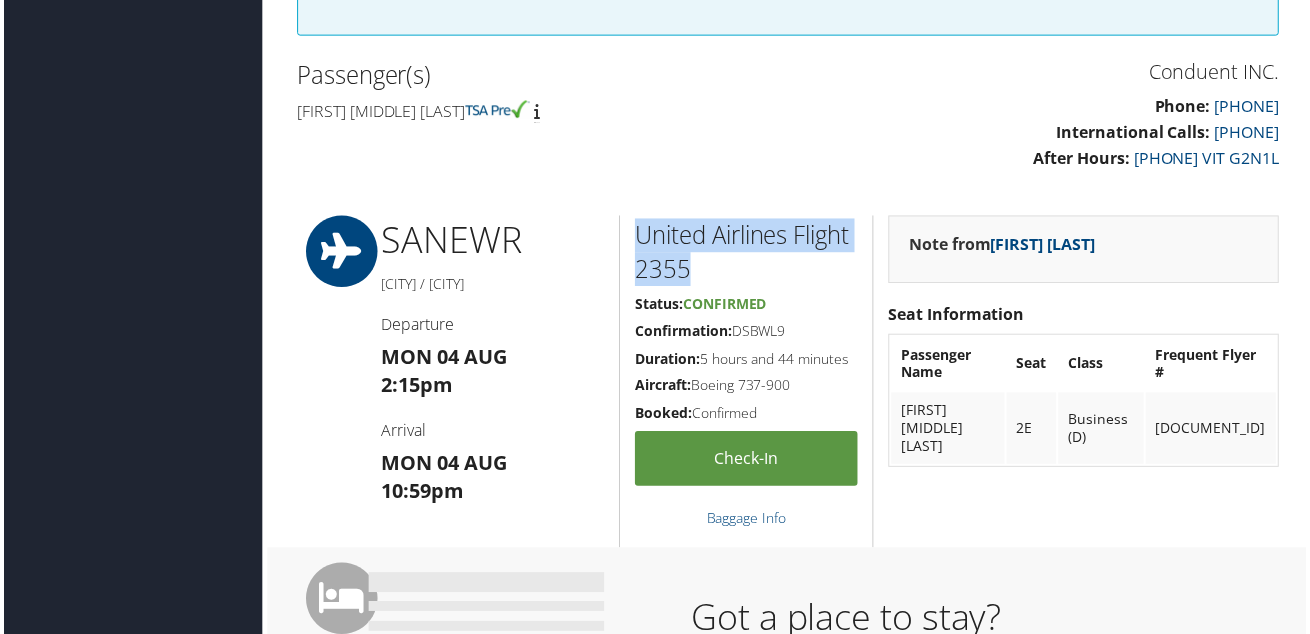 drag, startPoint x: 690, startPoint y: 263, endPoint x: 631, endPoint y: 242, distance: 62.625874 